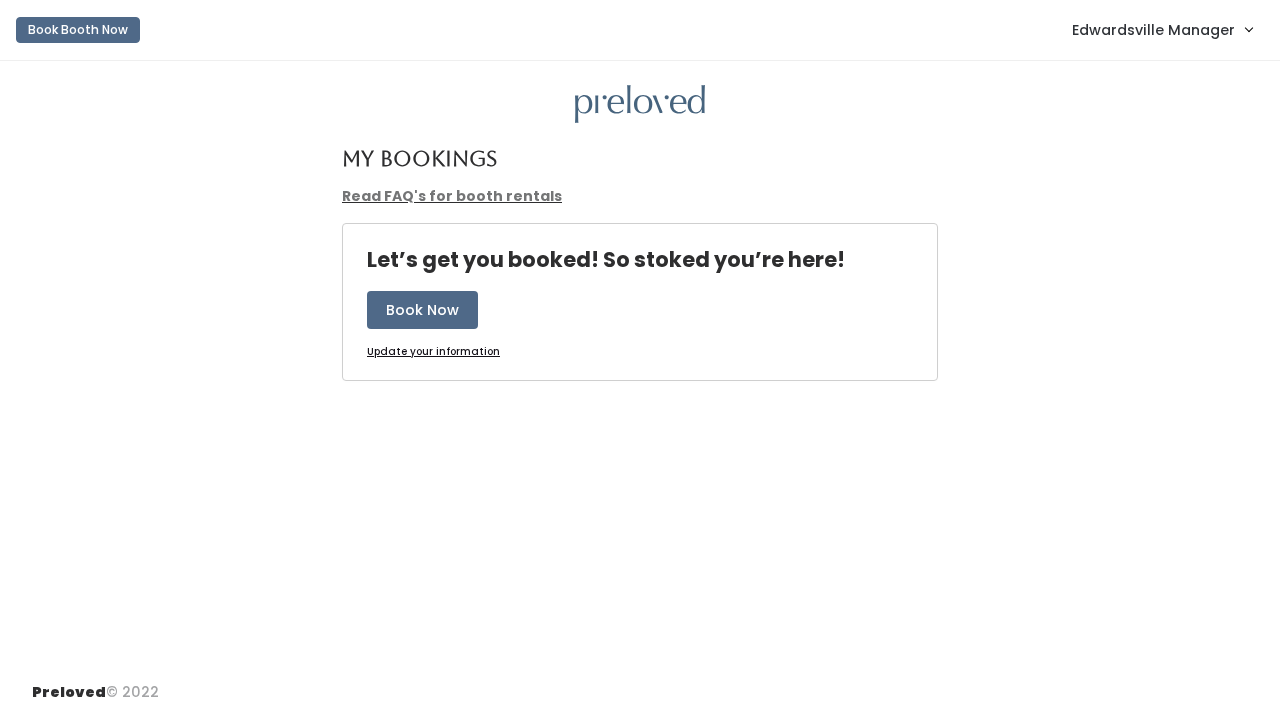 scroll, scrollTop: 0, scrollLeft: 0, axis: both 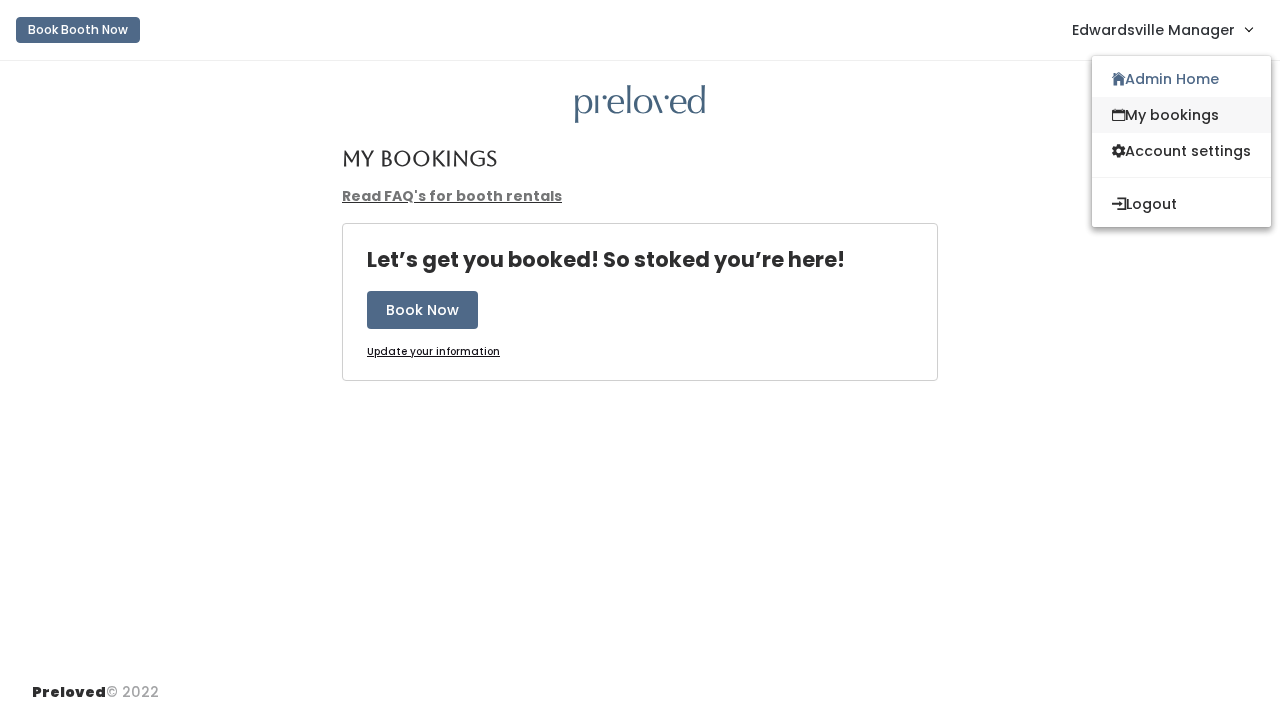 click on "My bookings" at bounding box center [1181, 115] 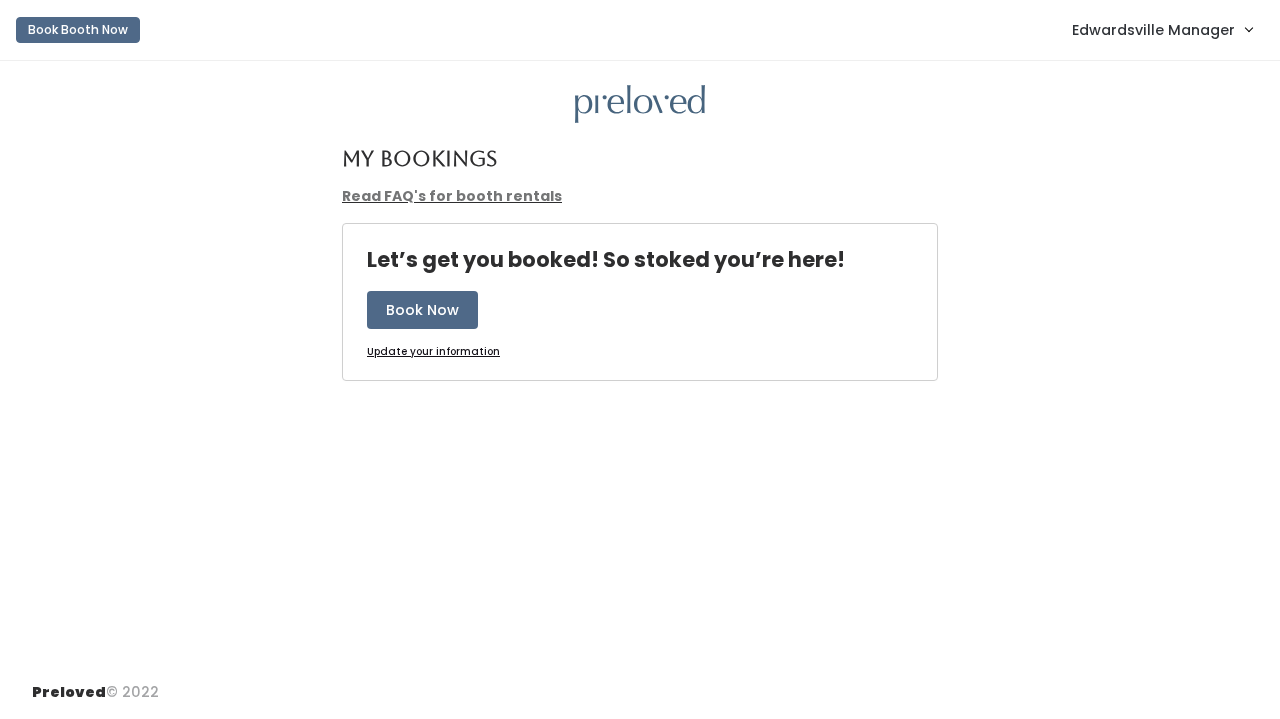 scroll, scrollTop: 0, scrollLeft: 0, axis: both 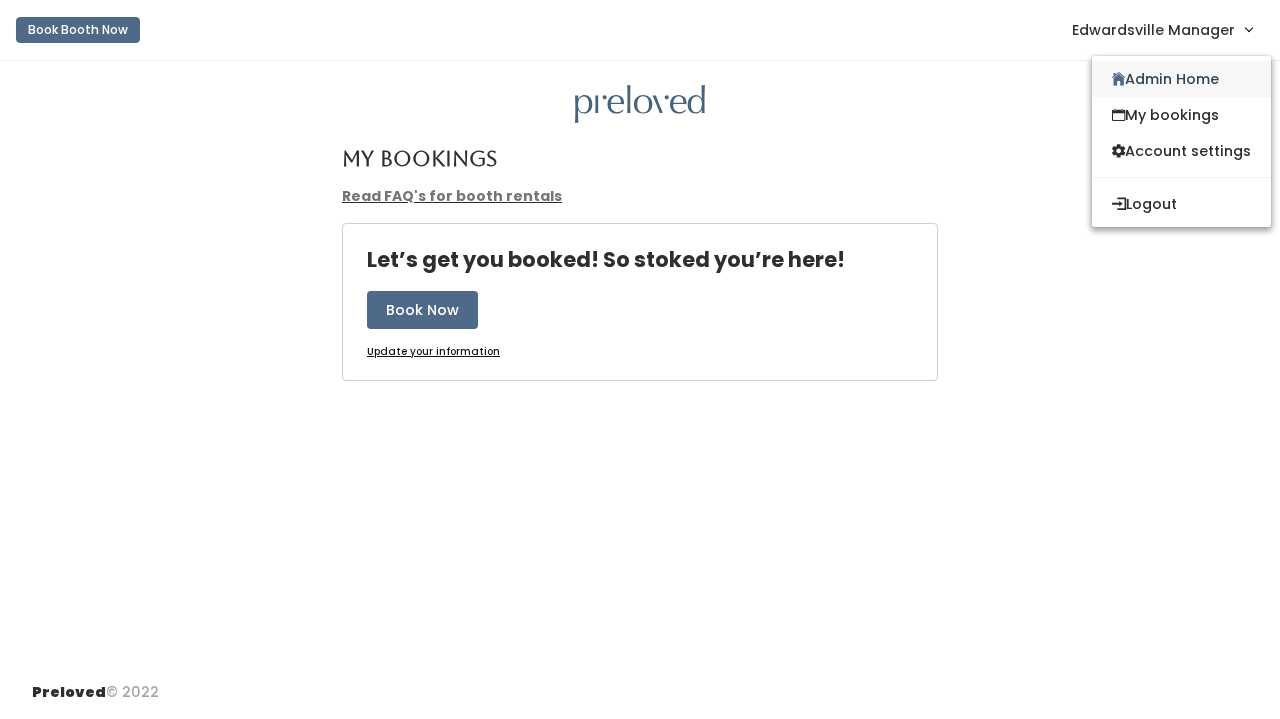 click on "Admin Home" at bounding box center (1181, 79) 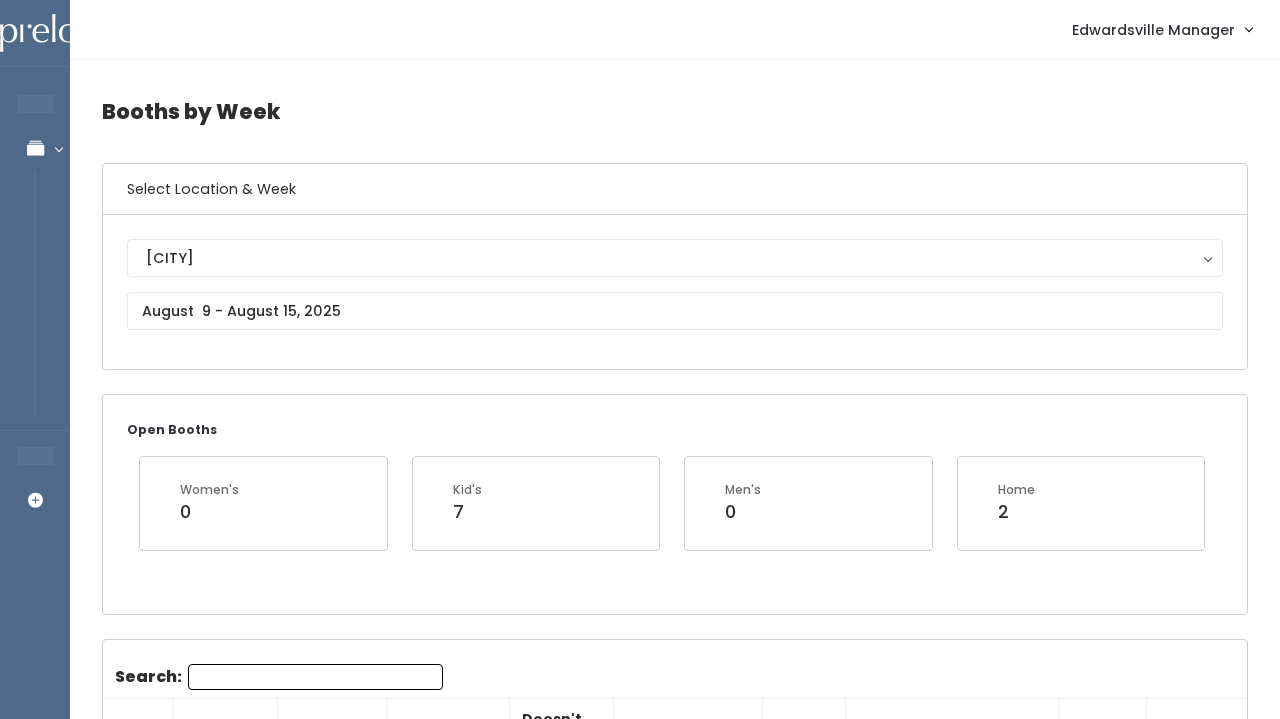 scroll, scrollTop: 0, scrollLeft: 0, axis: both 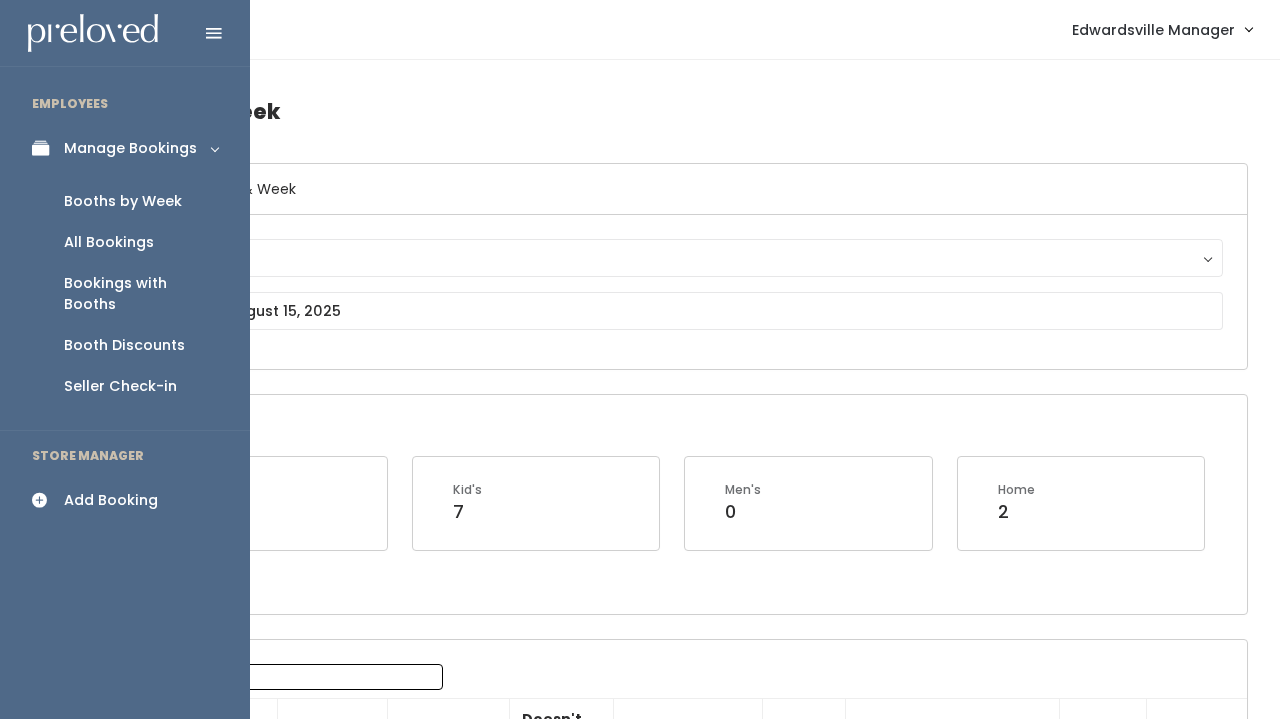 drag, startPoint x: 82, startPoint y: 202, endPoint x: 85, endPoint y: 234, distance: 32.140316 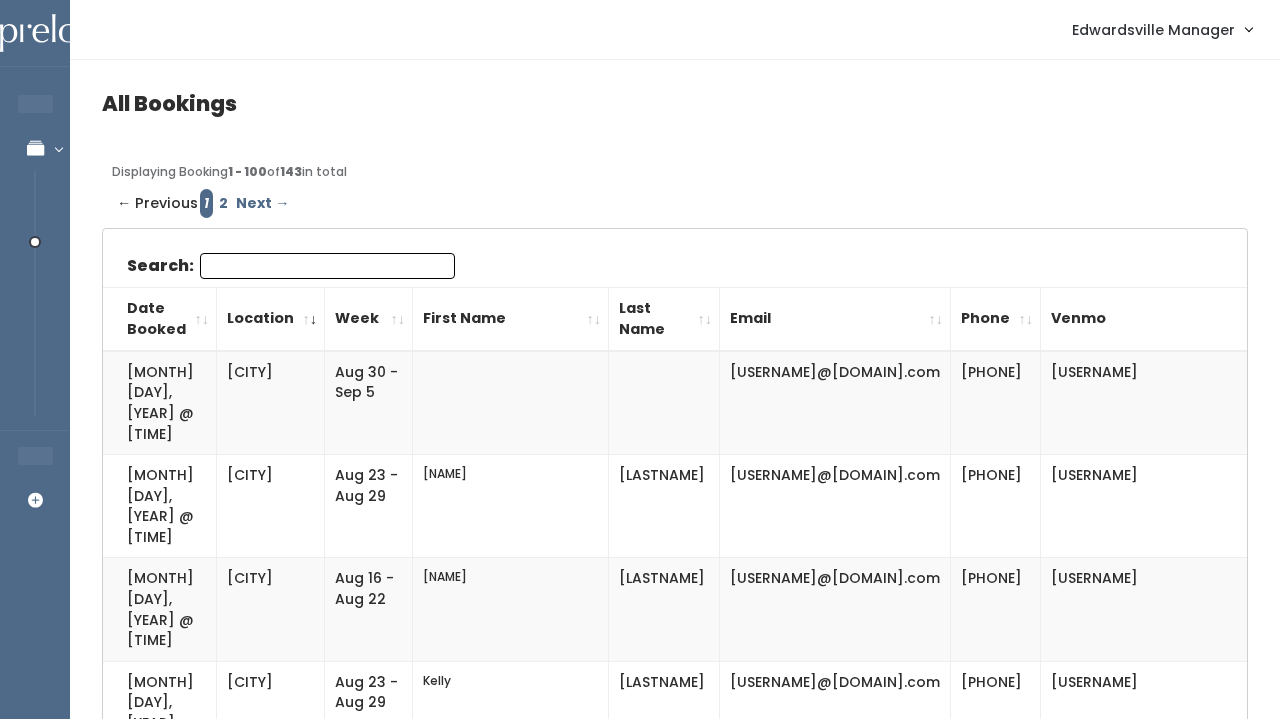 scroll, scrollTop: 0, scrollLeft: 0, axis: both 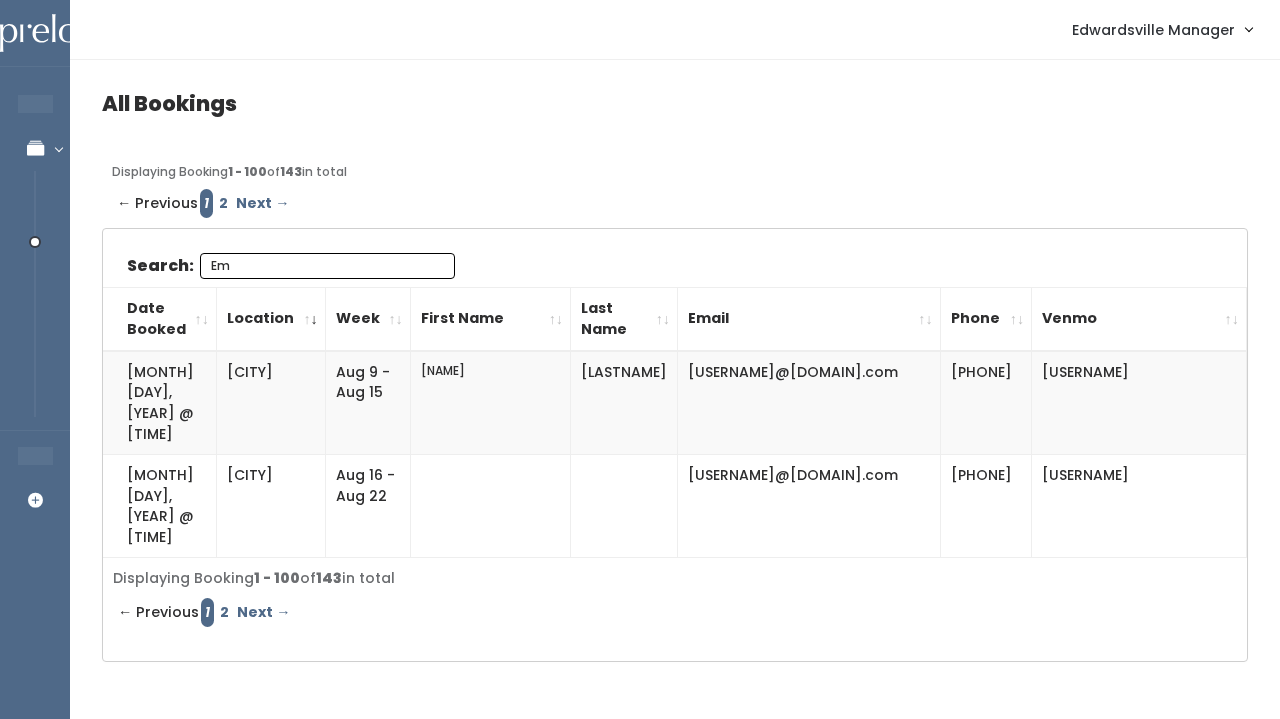 type on "E" 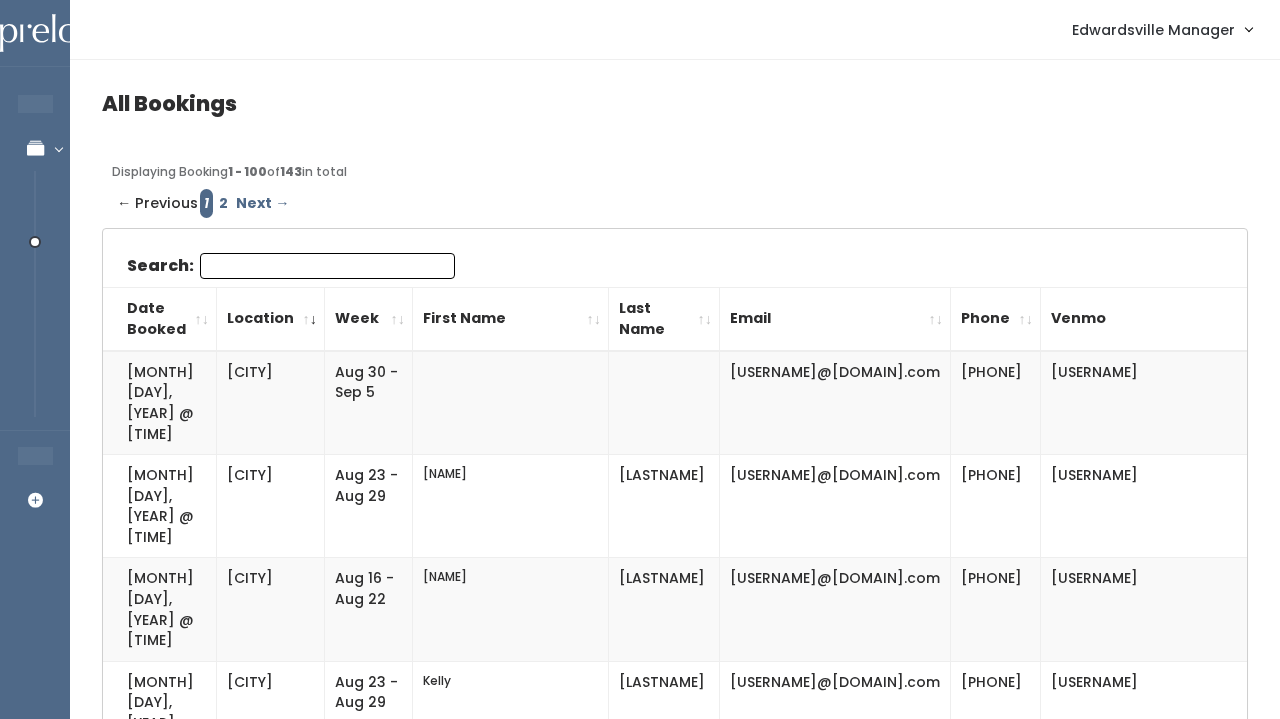 paste on "[USERNAME]@[DOMAIN].com" 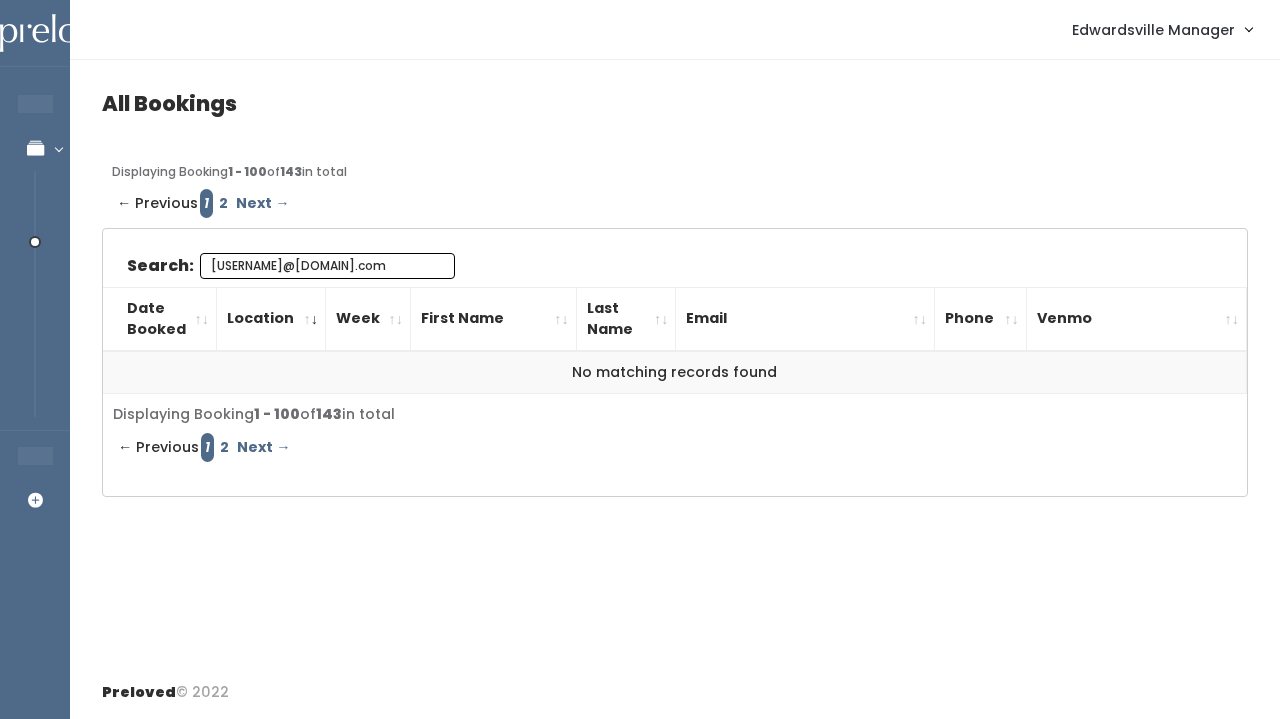 click on "[USERNAME]@[DOMAIN].com" at bounding box center (327, 266) 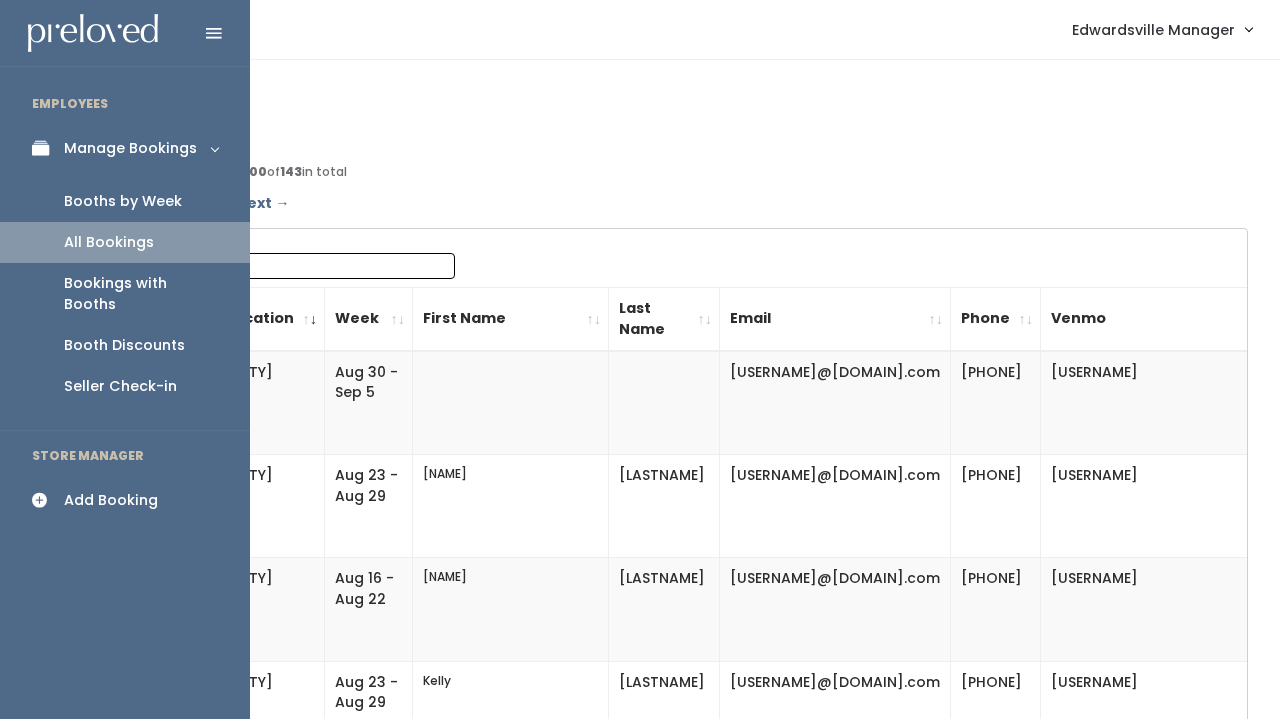 drag, startPoint x: 110, startPoint y: 186, endPoint x: 118, endPoint y: 160, distance: 27.202942 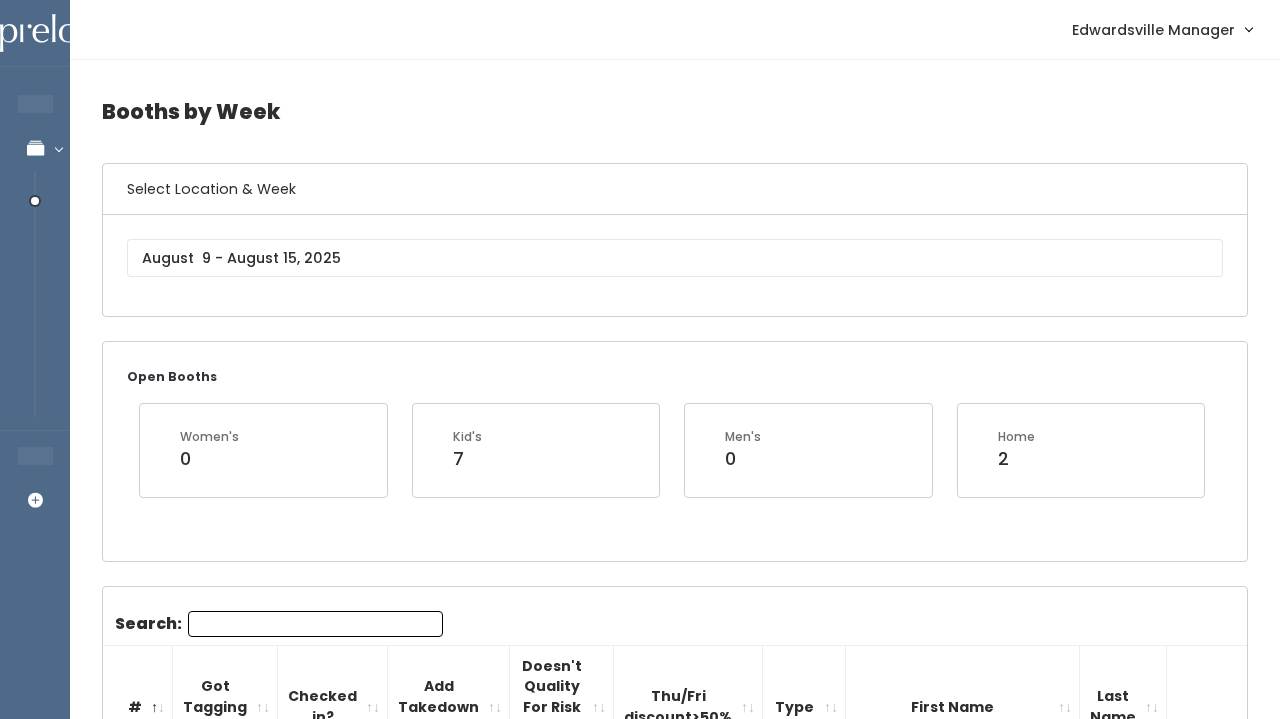 scroll, scrollTop: 0, scrollLeft: 0, axis: both 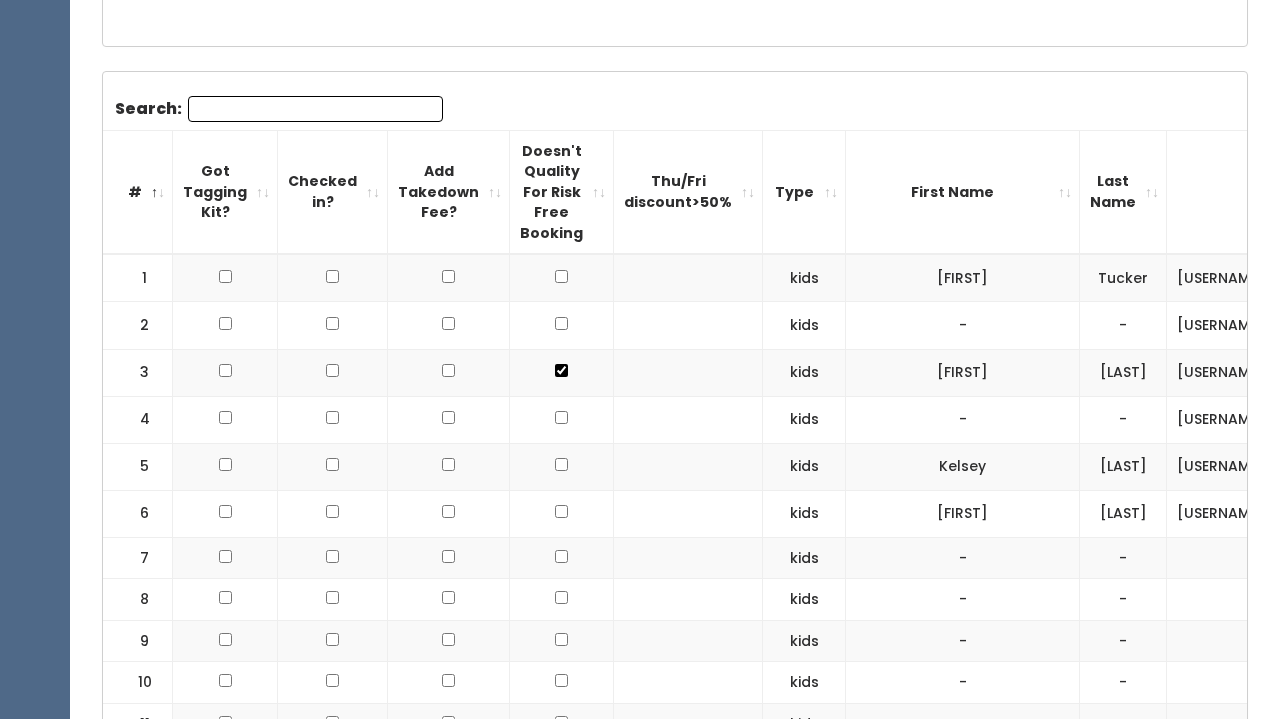 click on "Search:" at bounding box center [315, 109] 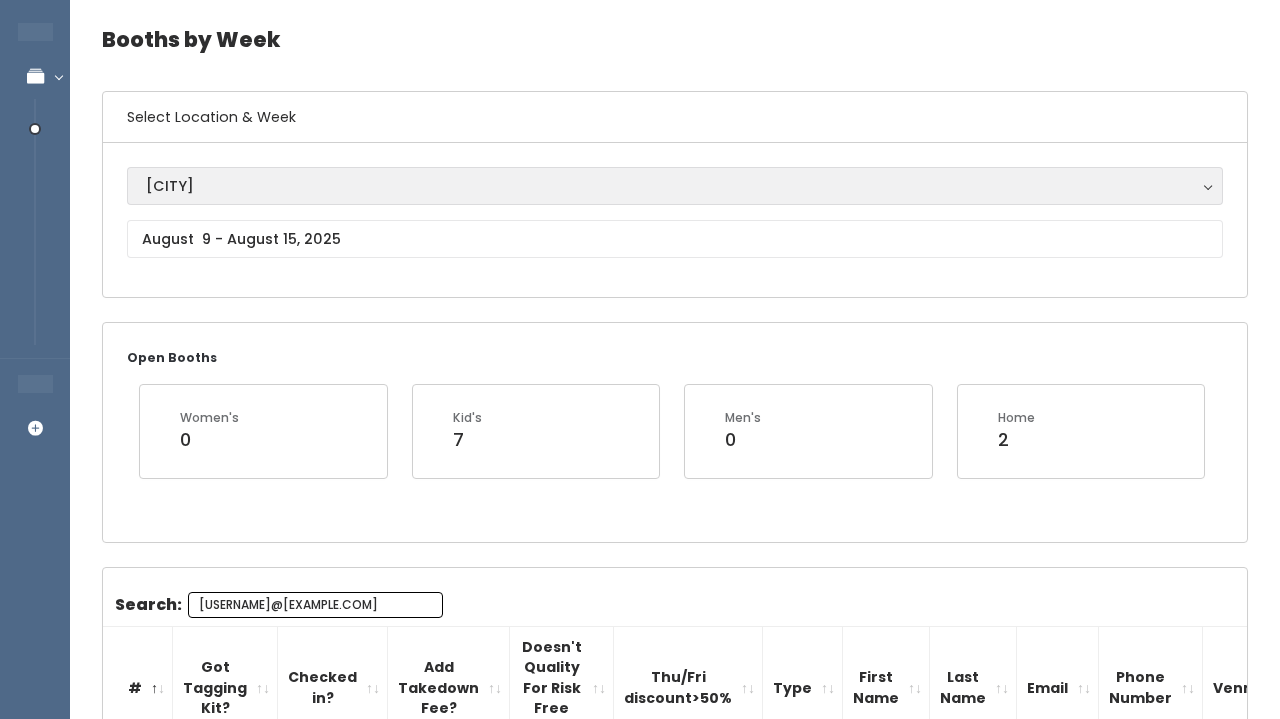 scroll, scrollTop: 68, scrollLeft: 0, axis: vertical 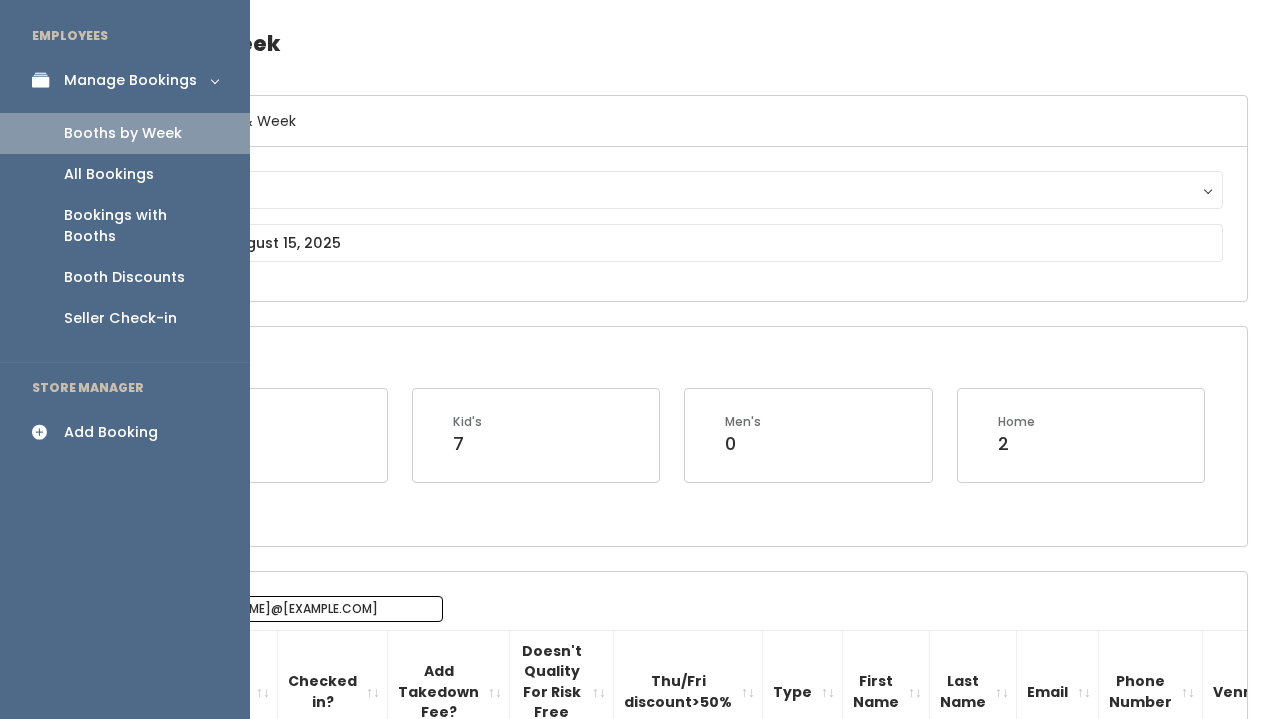 type on "emilygaither1125@gmail.com" 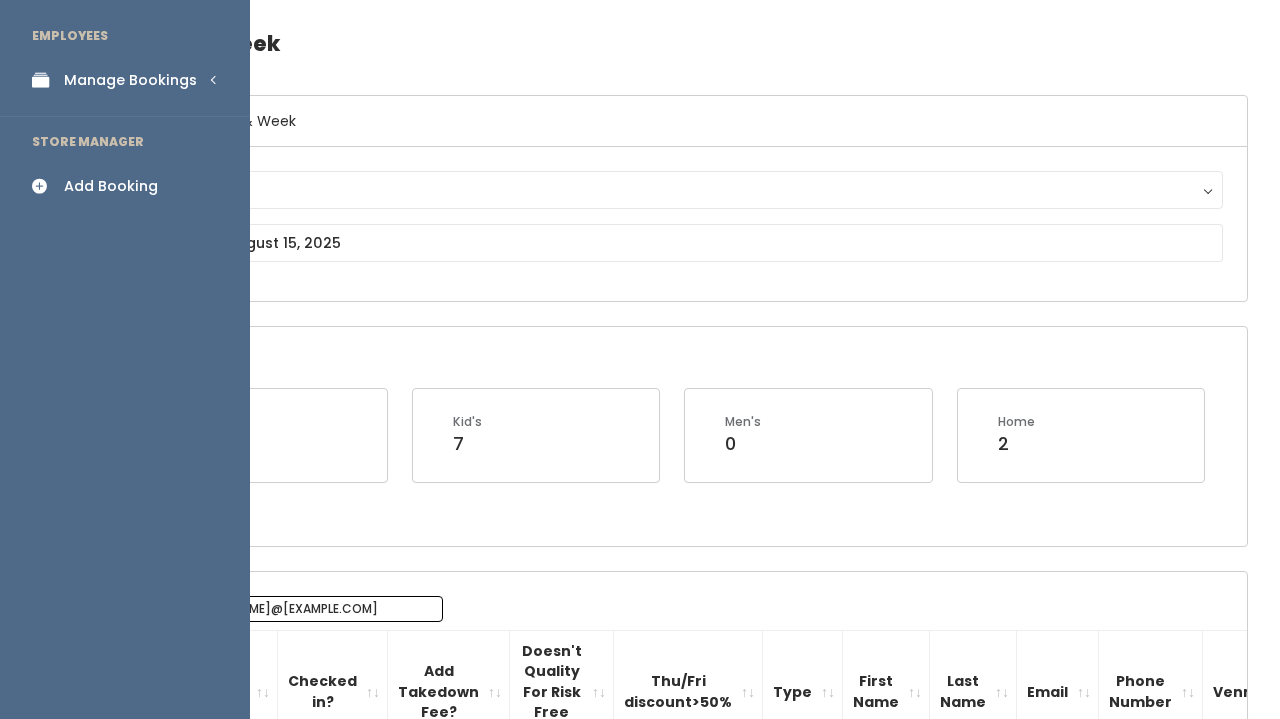 click on "Manage Bookings" at bounding box center (130, 80) 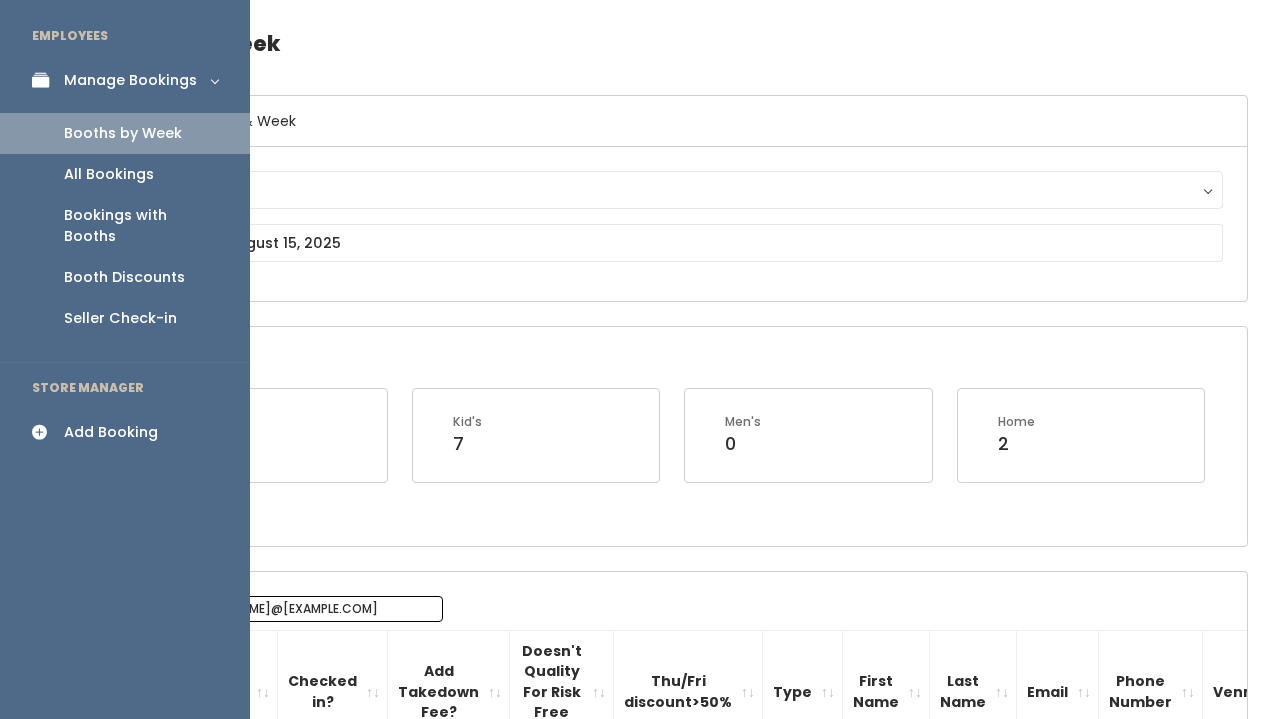 click on "All Bookings" at bounding box center (125, 174) 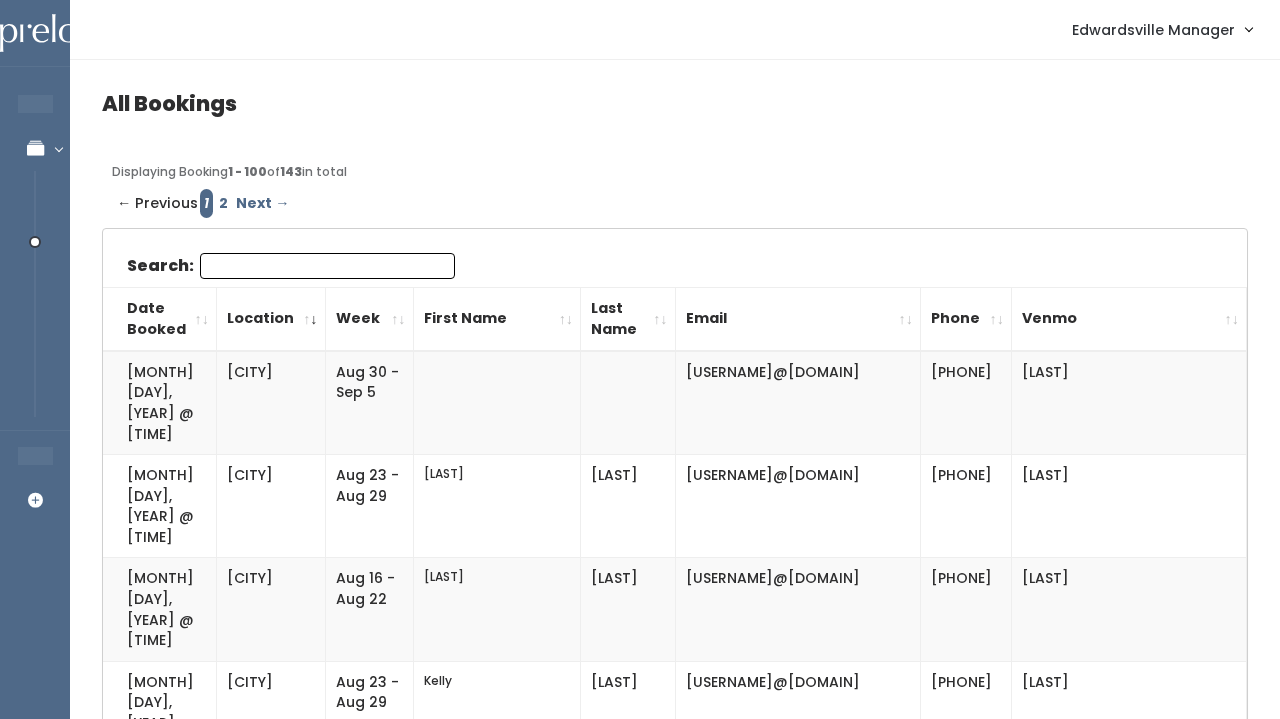 scroll, scrollTop: 0, scrollLeft: 0, axis: both 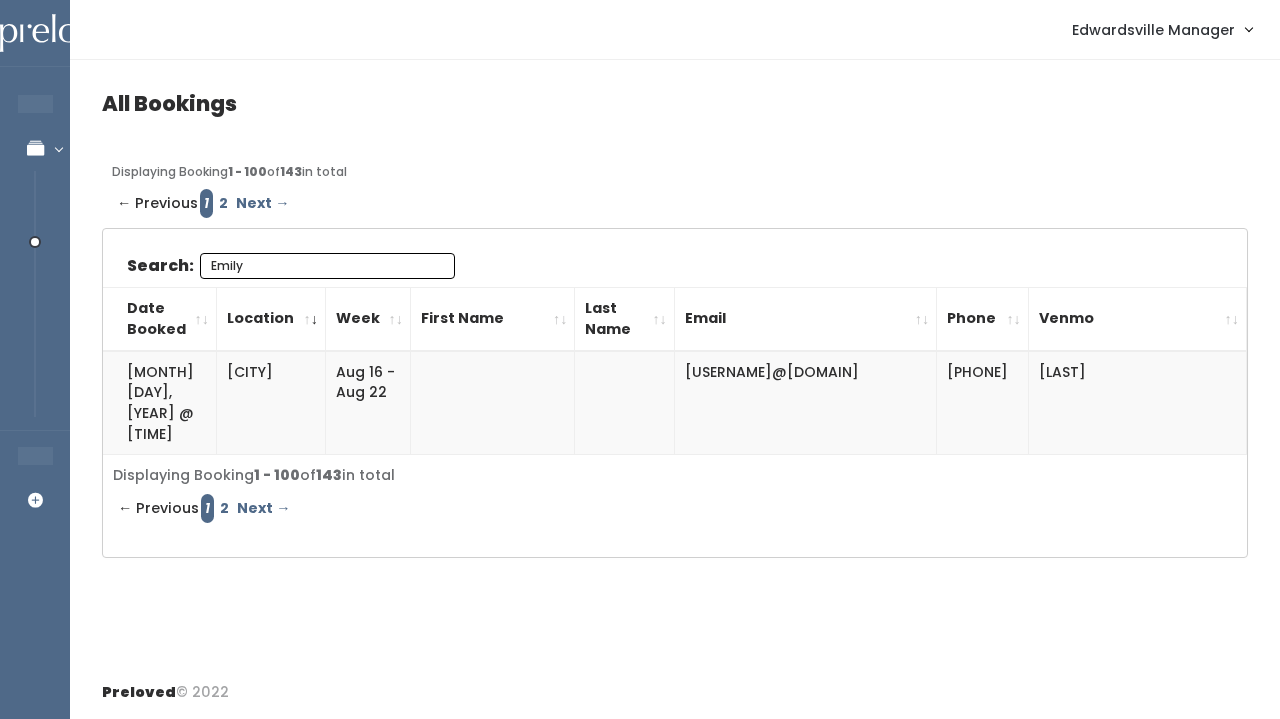 type on "Emily" 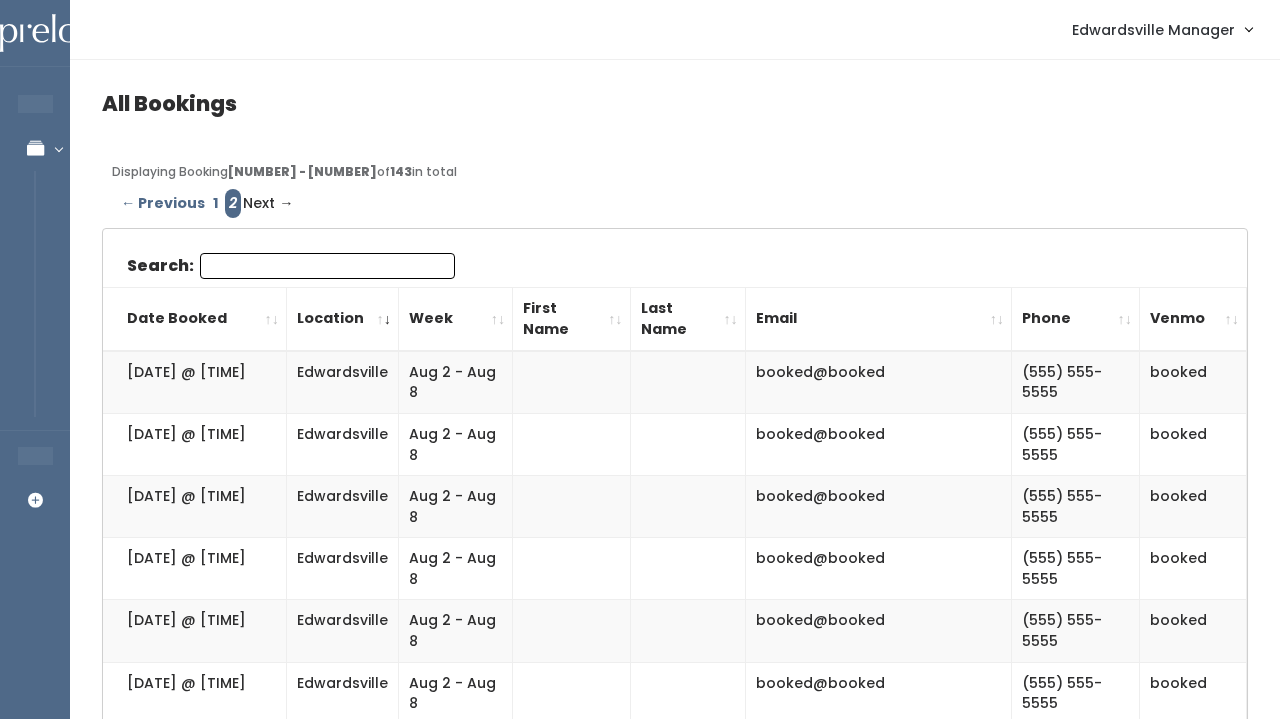 scroll, scrollTop: 0, scrollLeft: 0, axis: both 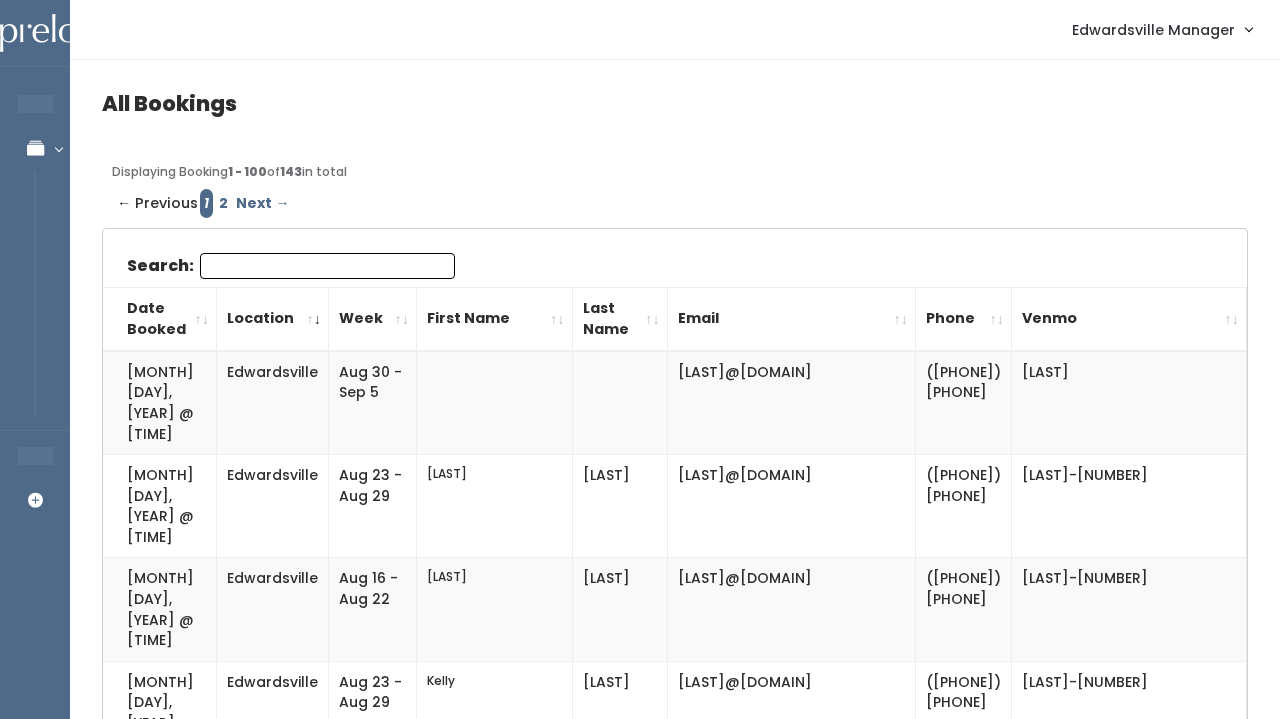 click on "Search:" at bounding box center (327, 266) 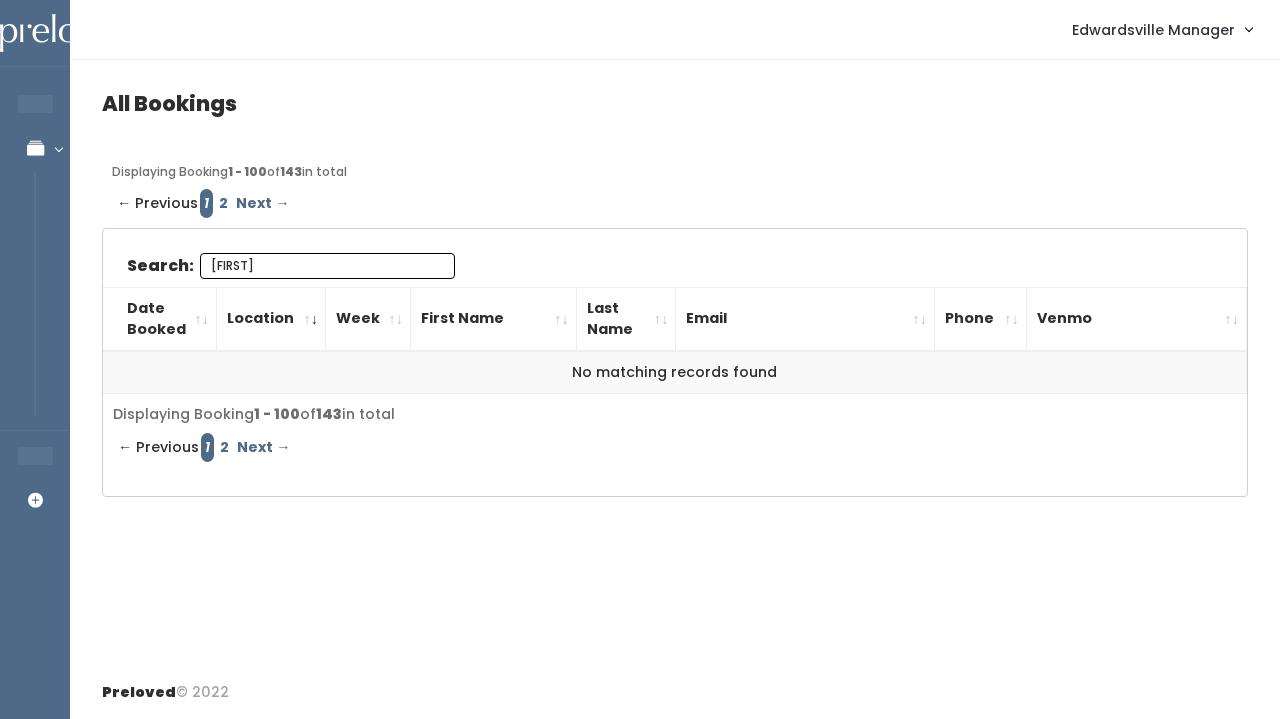 type on "ga" 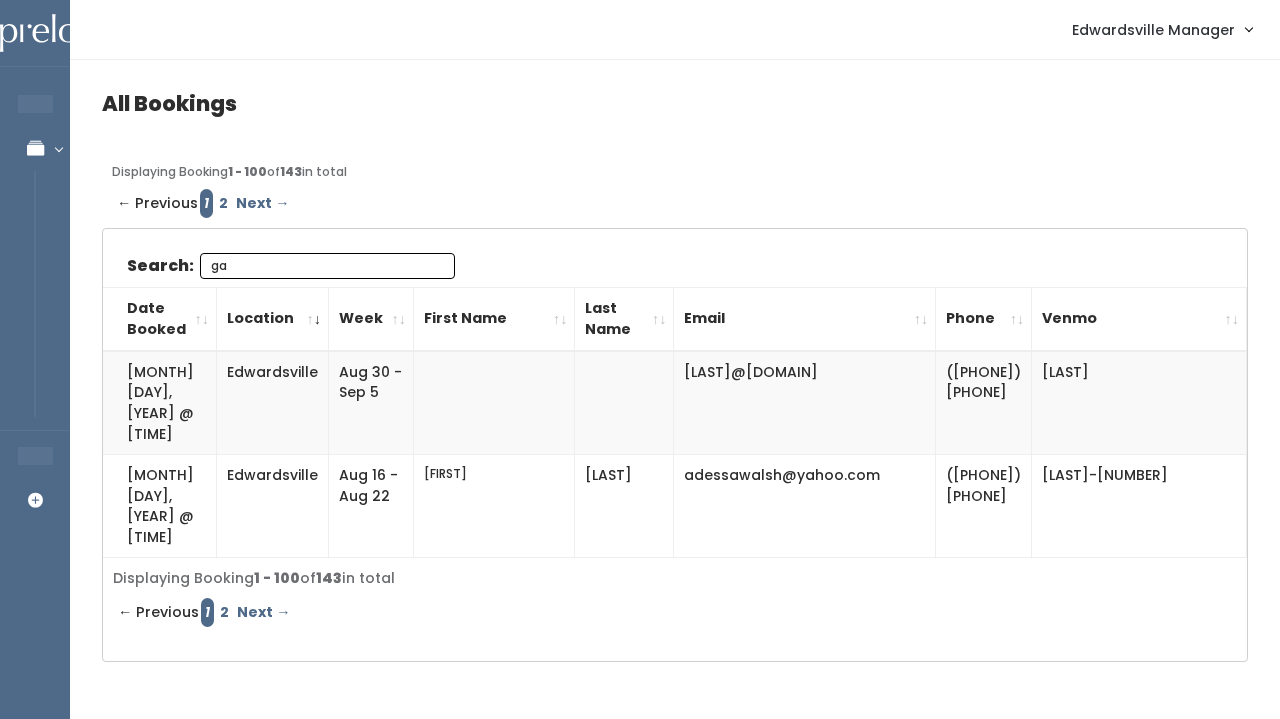 click on "ga" at bounding box center [327, 266] 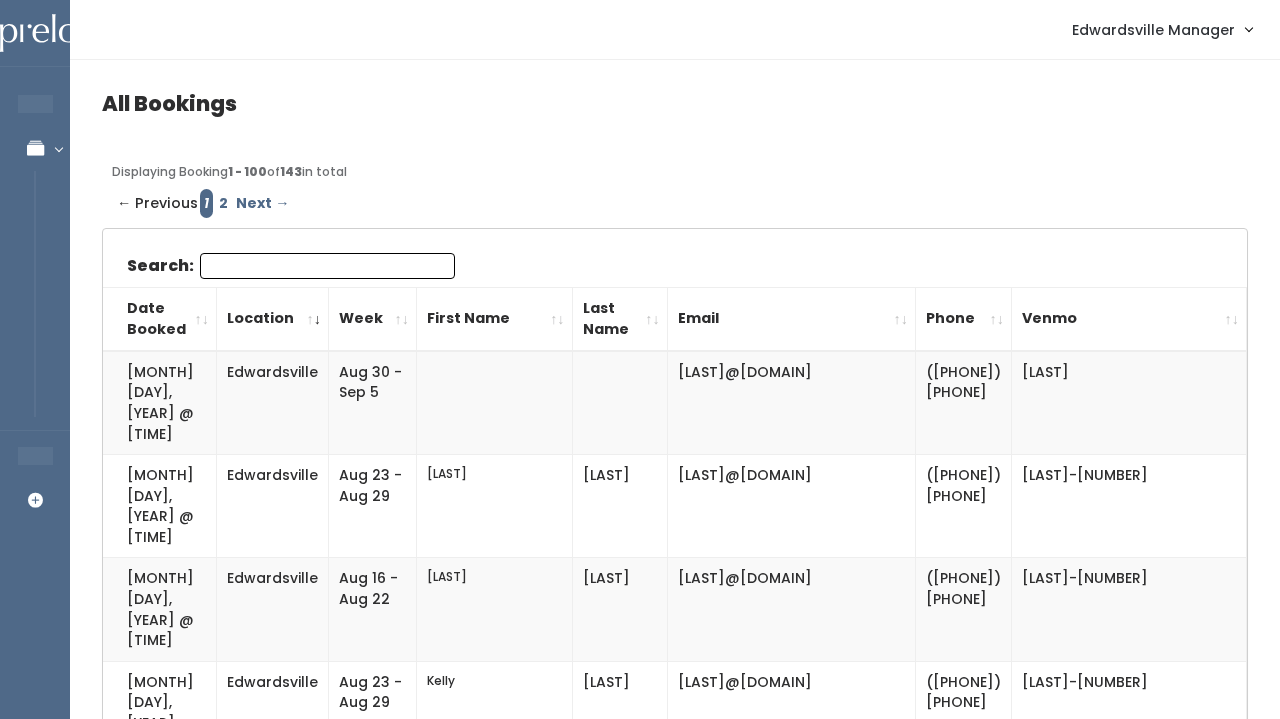 scroll, scrollTop: 0, scrollLeft: 0, axis: both 